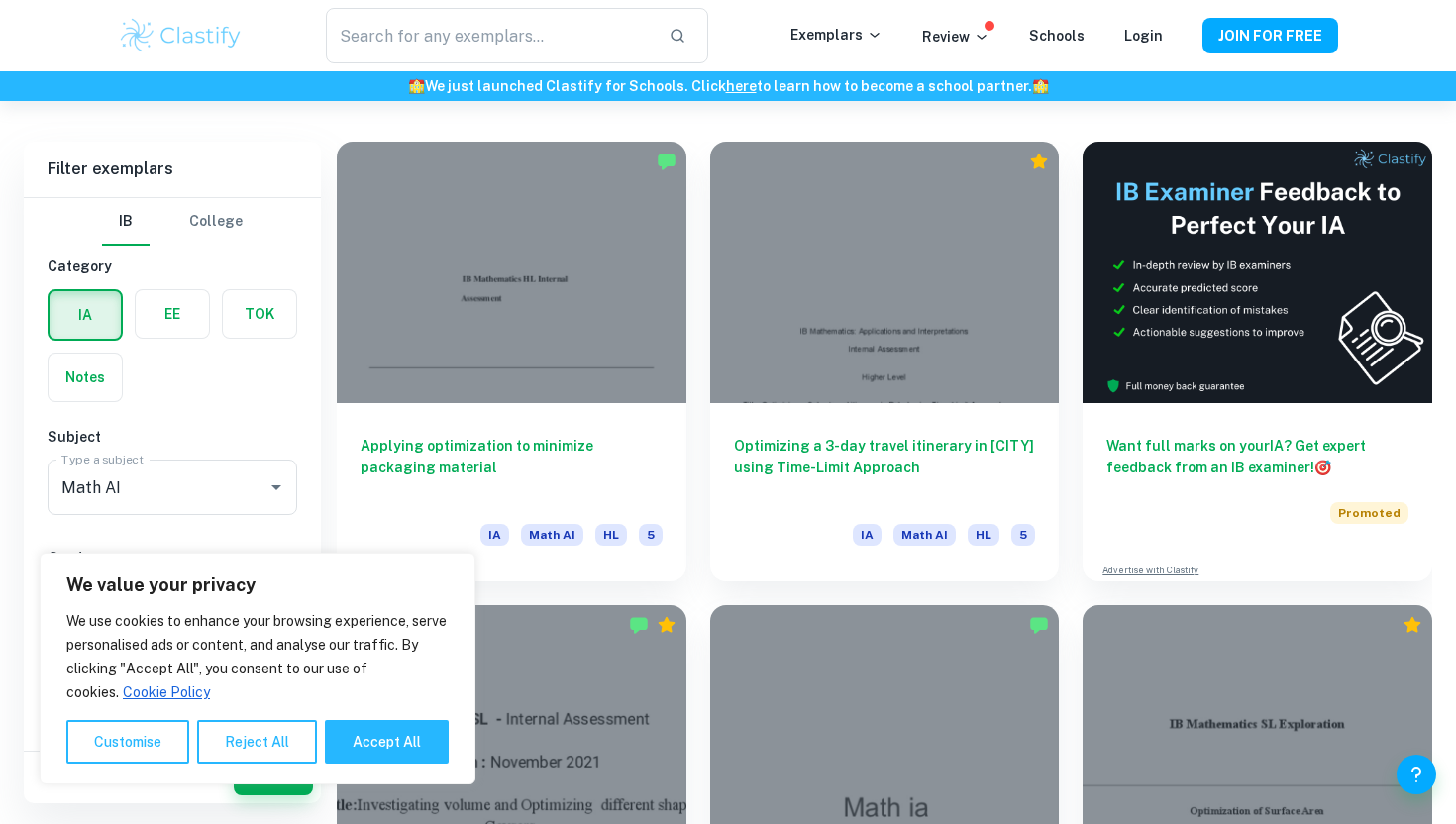 scroll, scrollTop: 550, scrollLeft: 0, axis: vertical 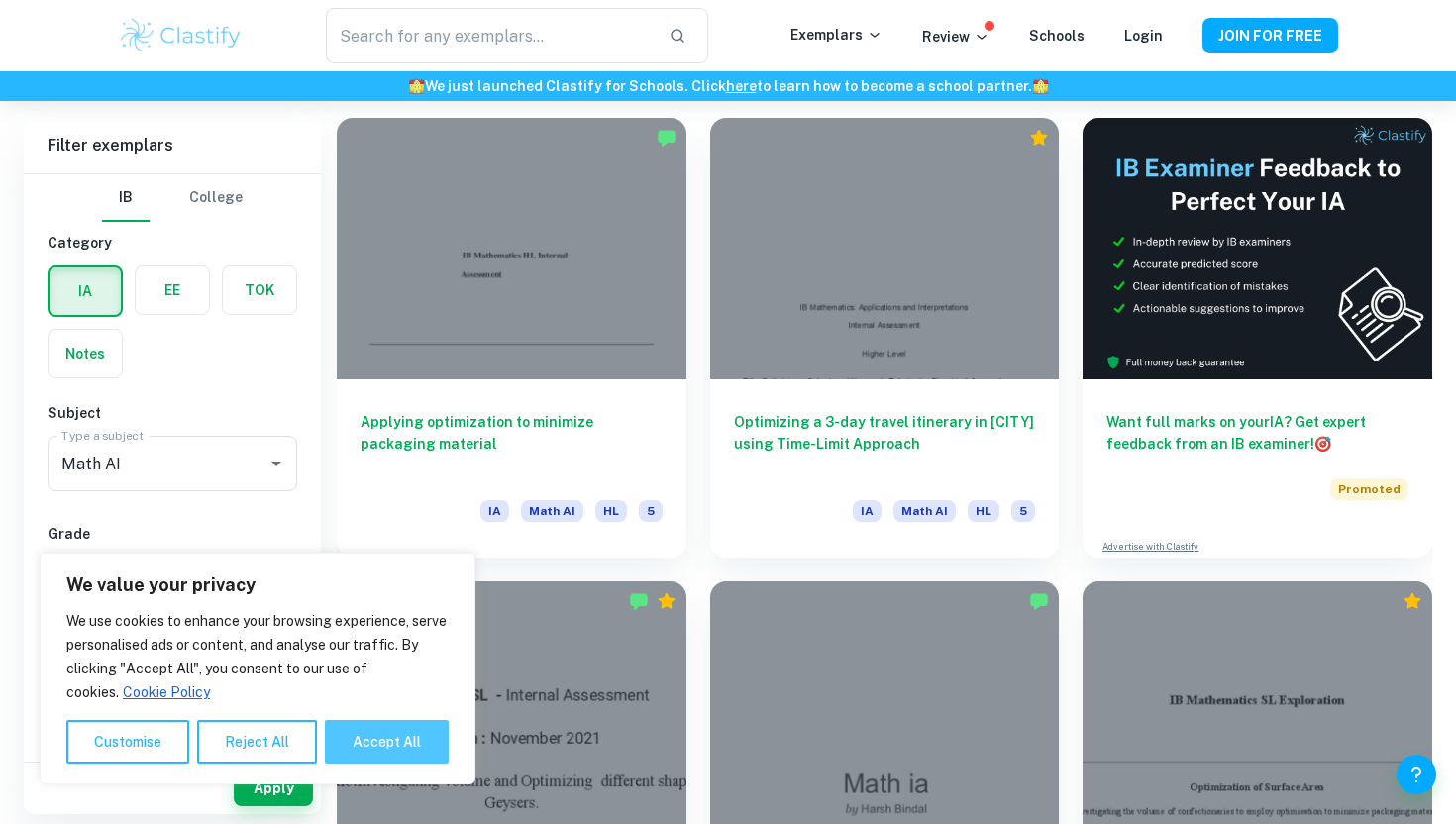 click on "Accept All" at bounding box center [386, 742] 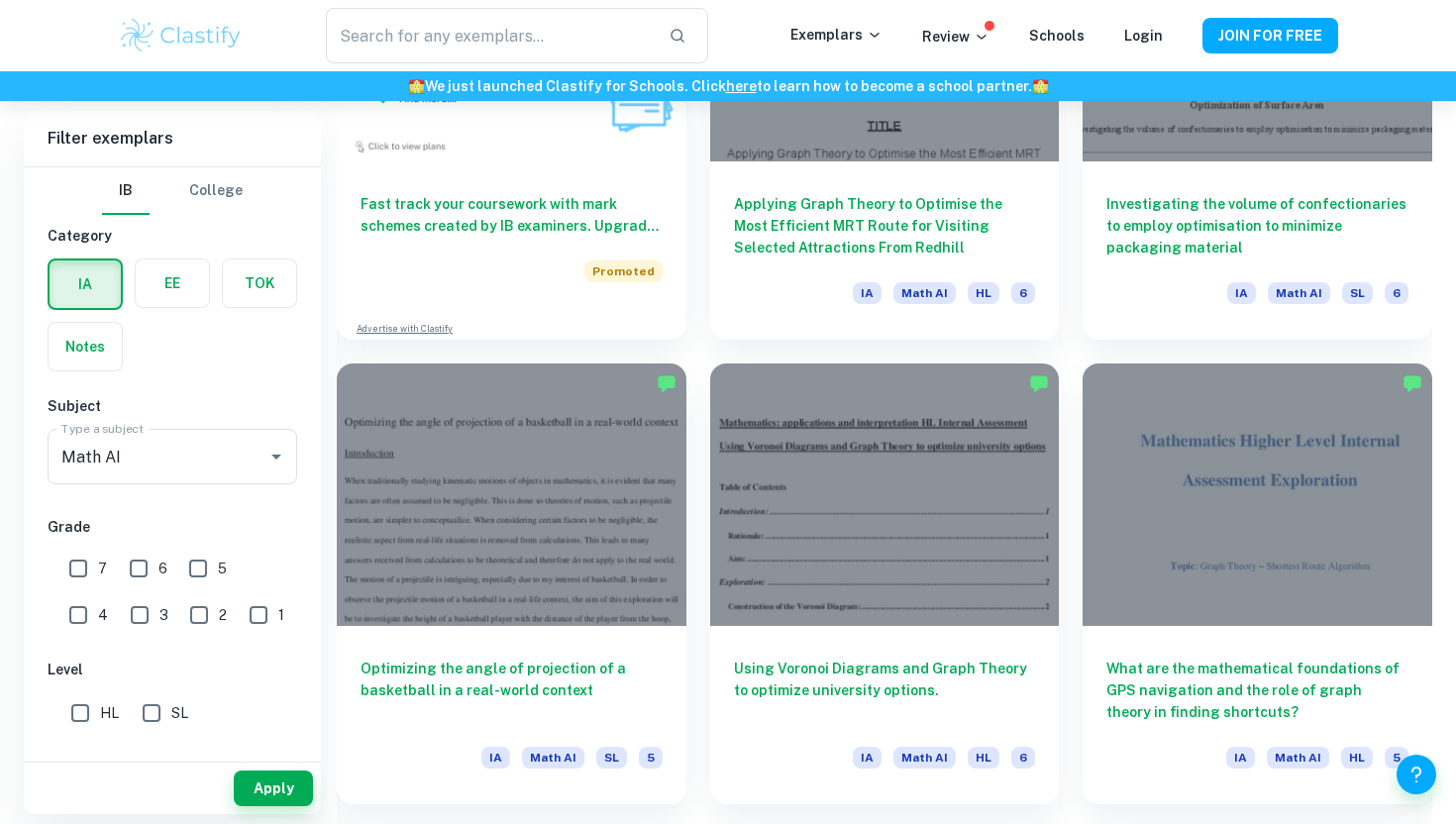 scroll, scrollTop: 1702, scrollLeft: 0, axis: vertical 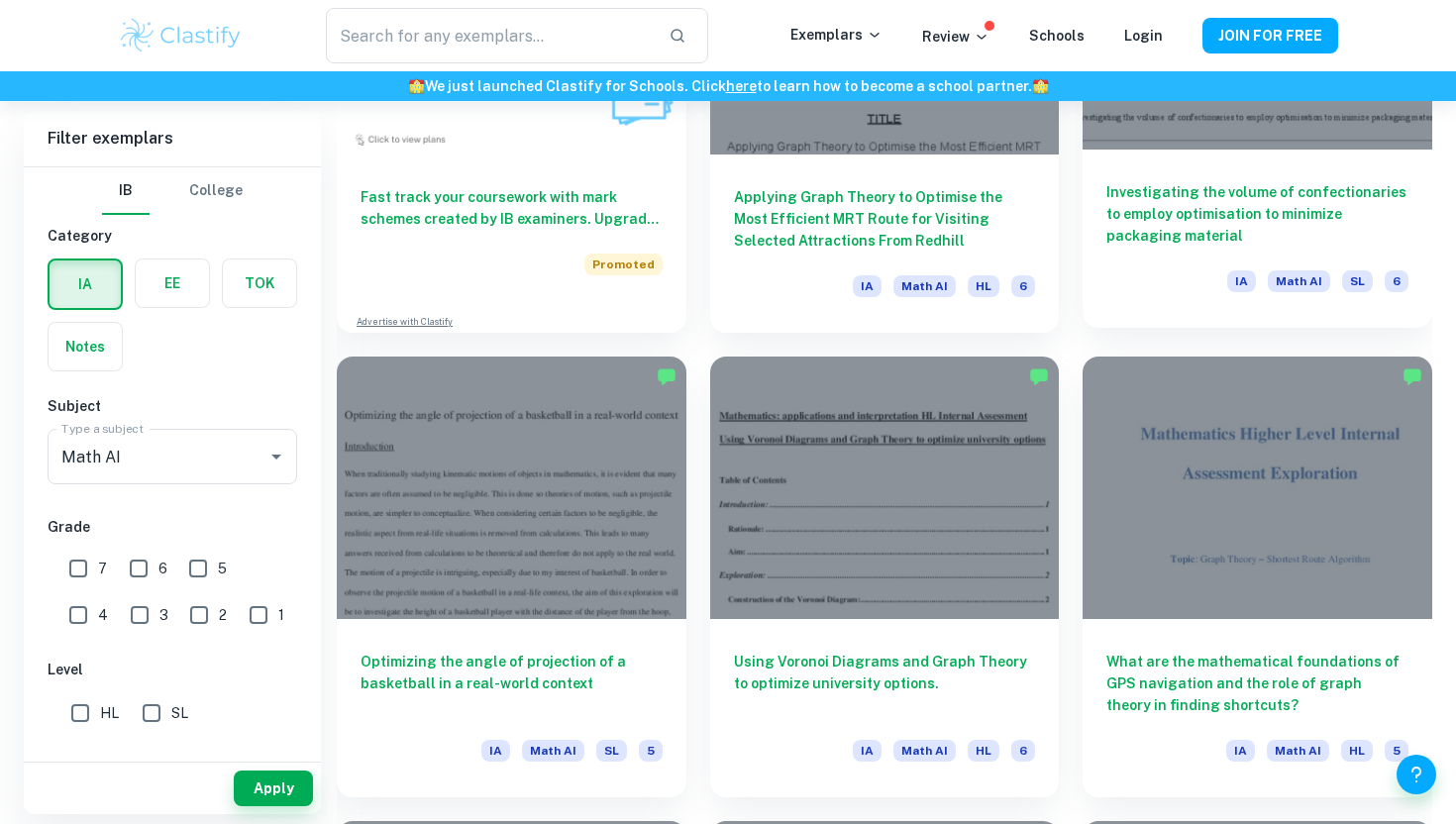 click on "Investigating the volume of confectionaries to employ optimisation to minimize packaging material IA Math AI SL 6" at bounding box center (1257, 239) 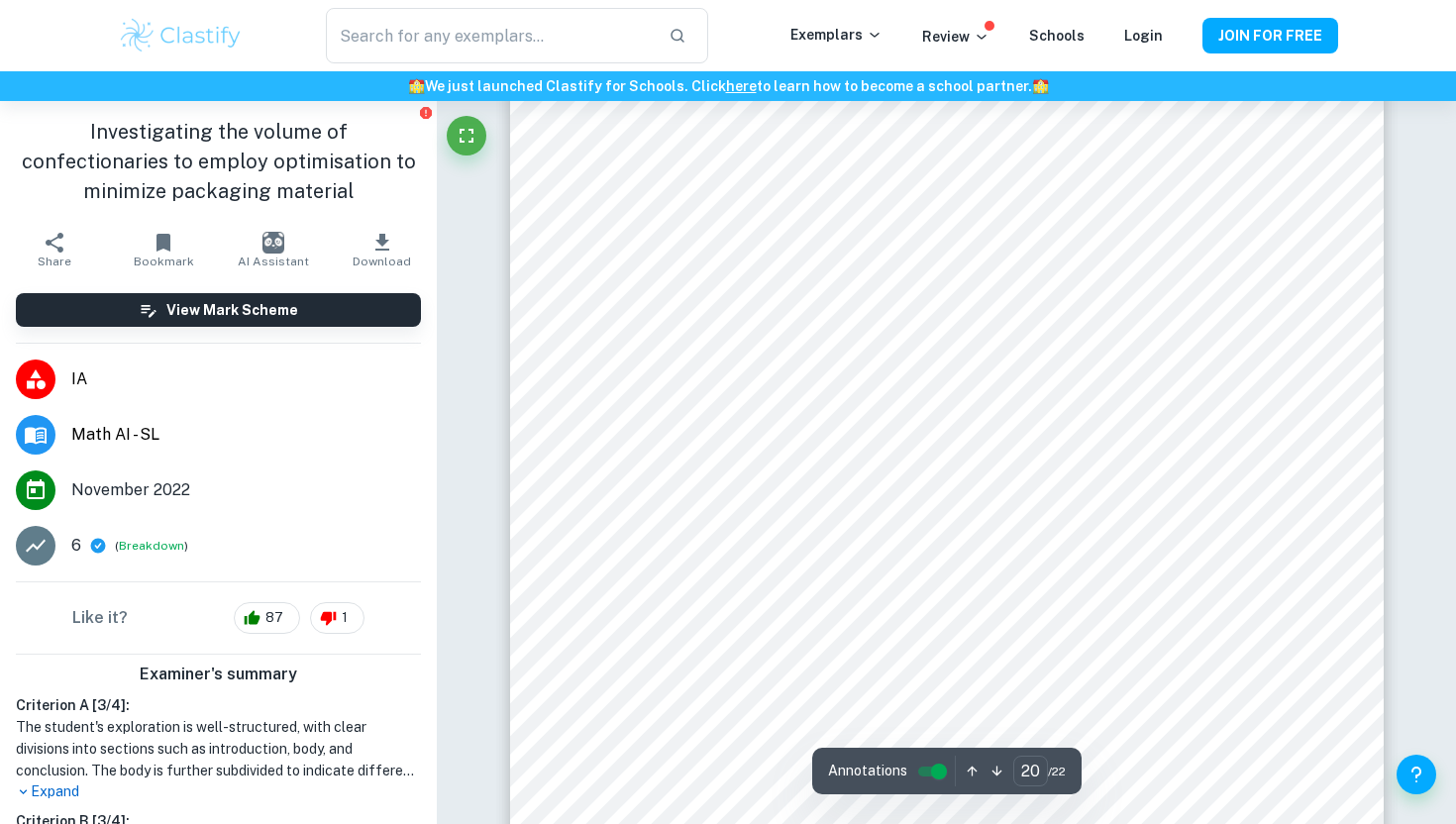 scroll, scrollTop: 22559, scrollLeft: 0, axis: vertical 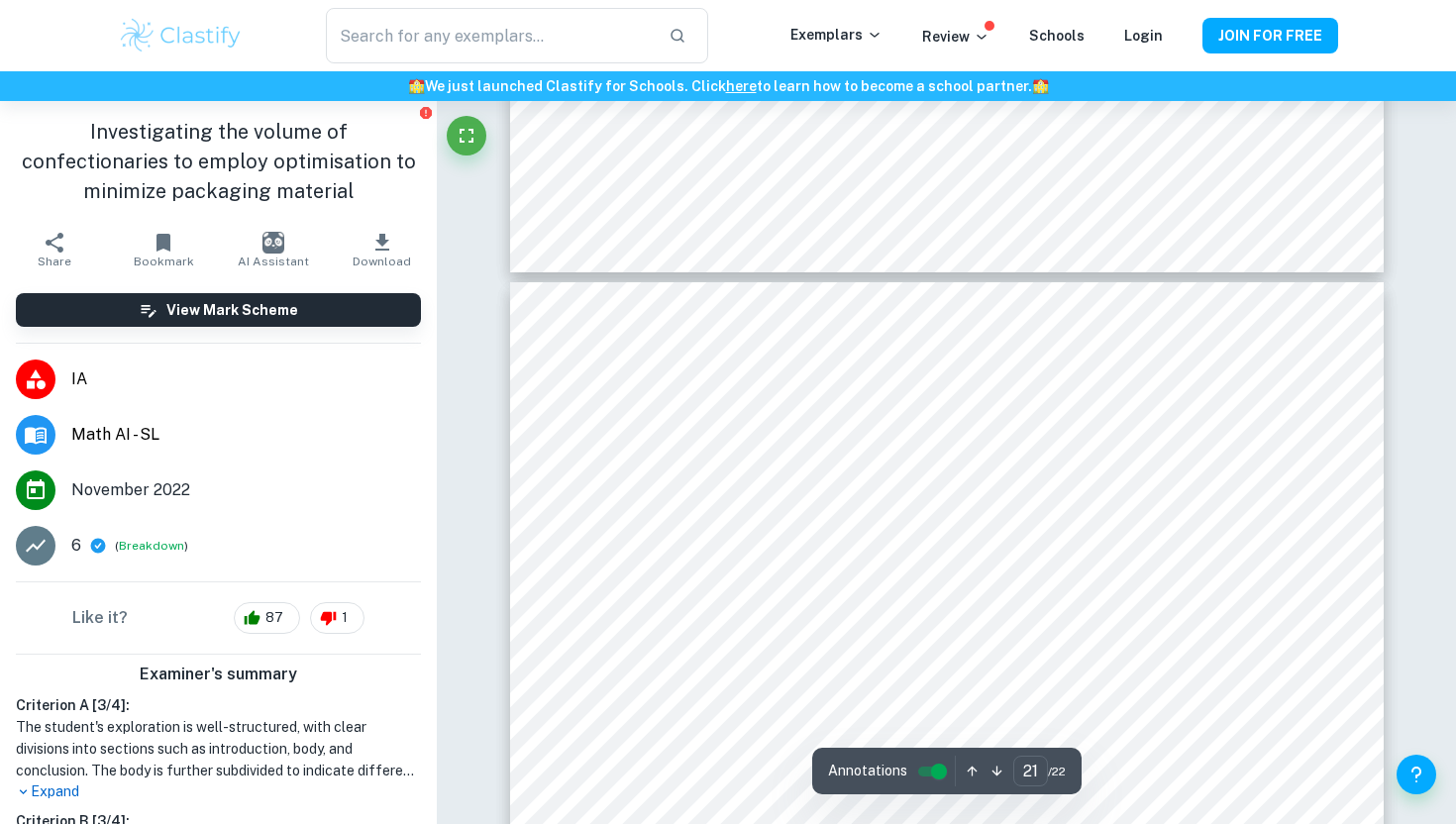 type on "22" 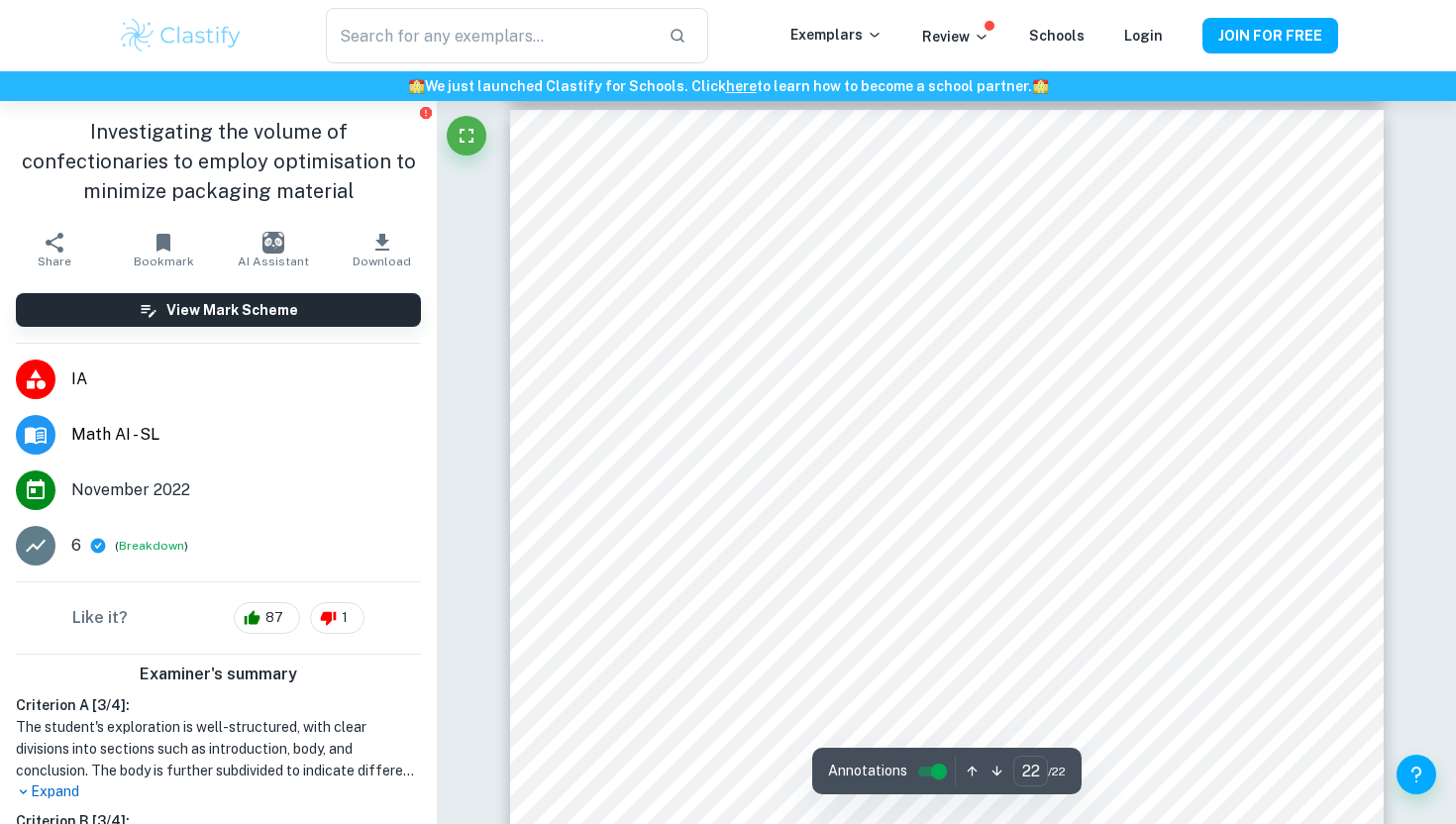 scroll, scrollTop: 24990, scrollLeft: 0, axis: vertical 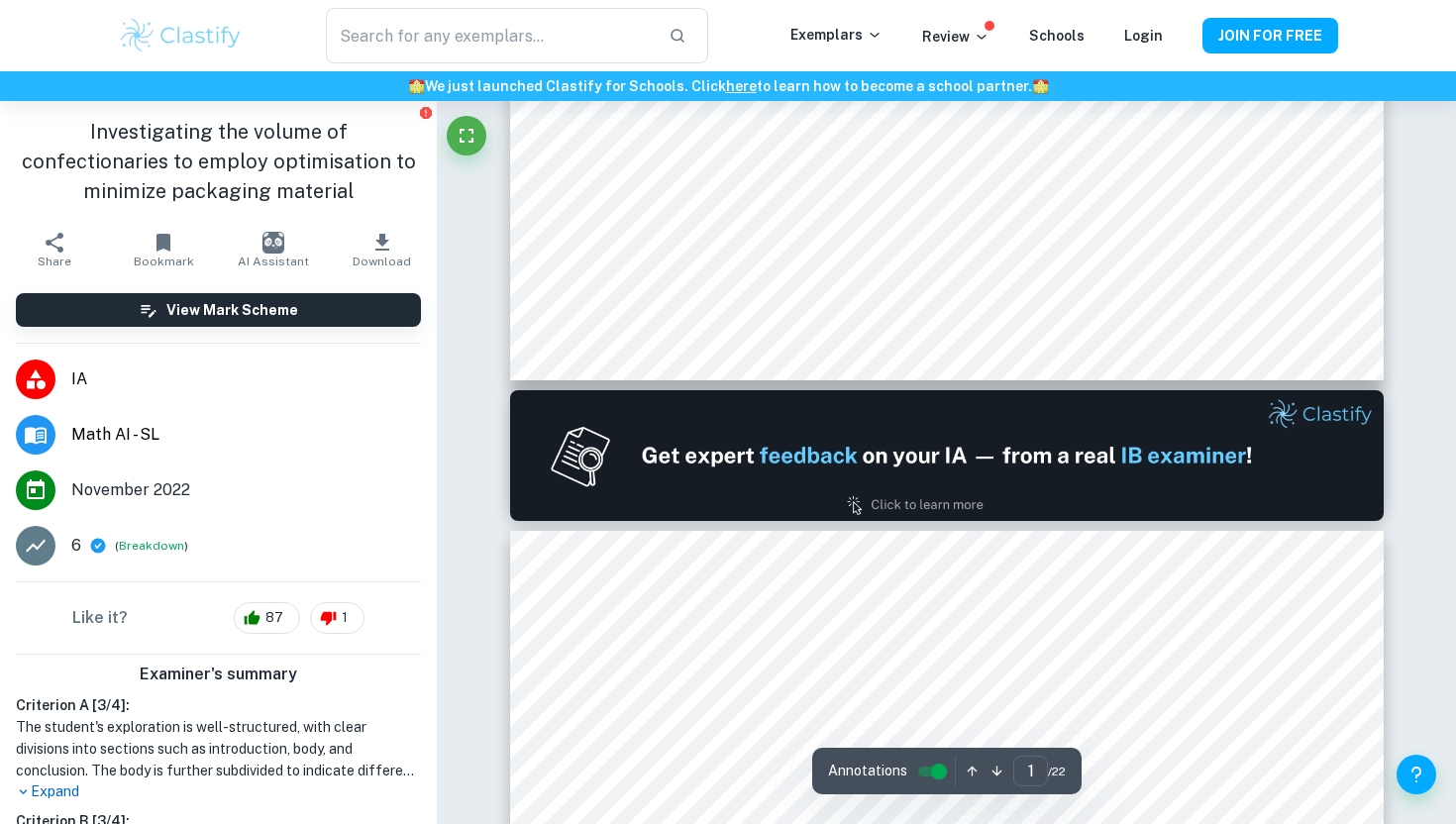 type on "2" 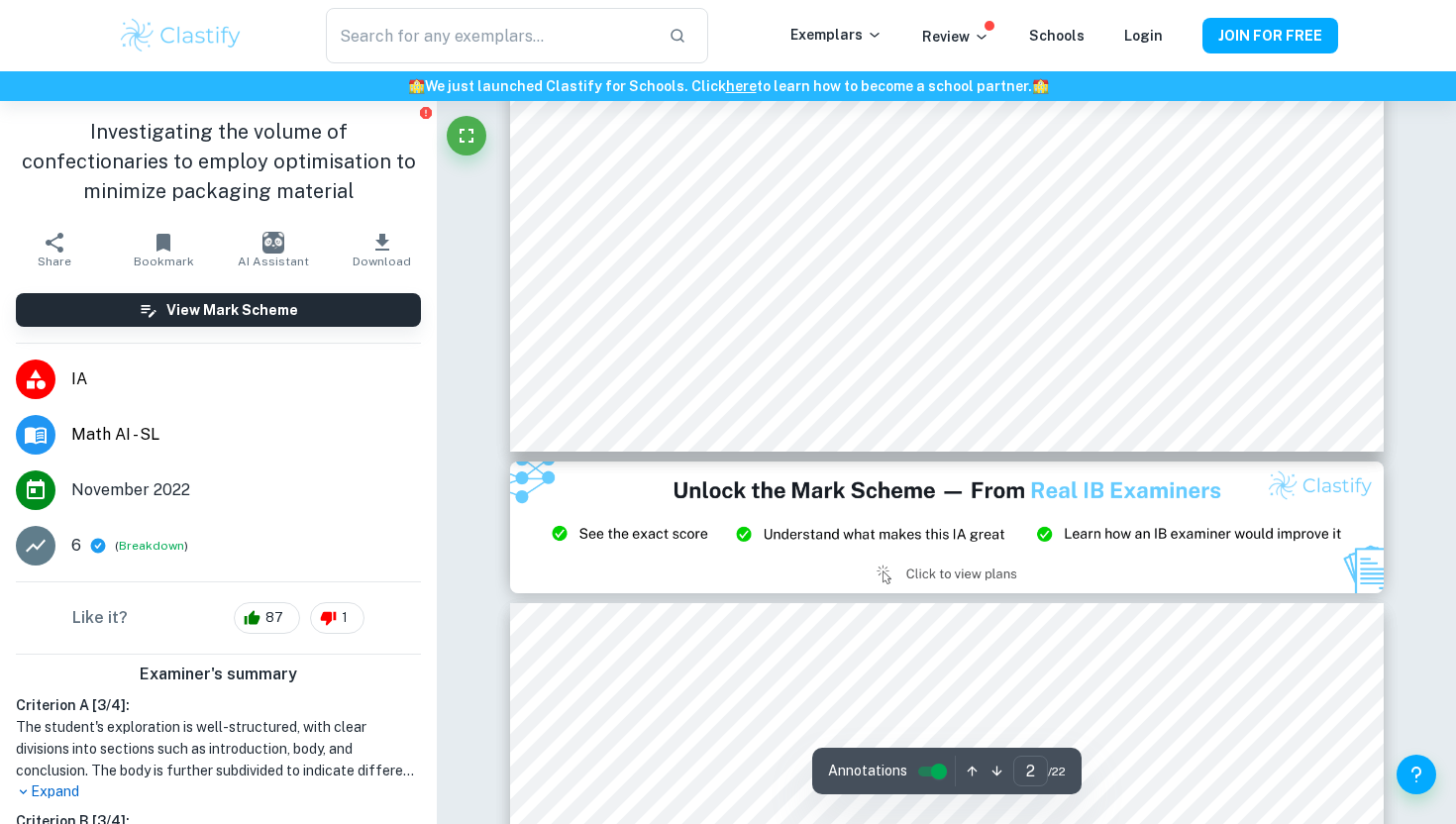 scroll, scrollTop: 1686, scrollLeft: 0, axis: vertical 